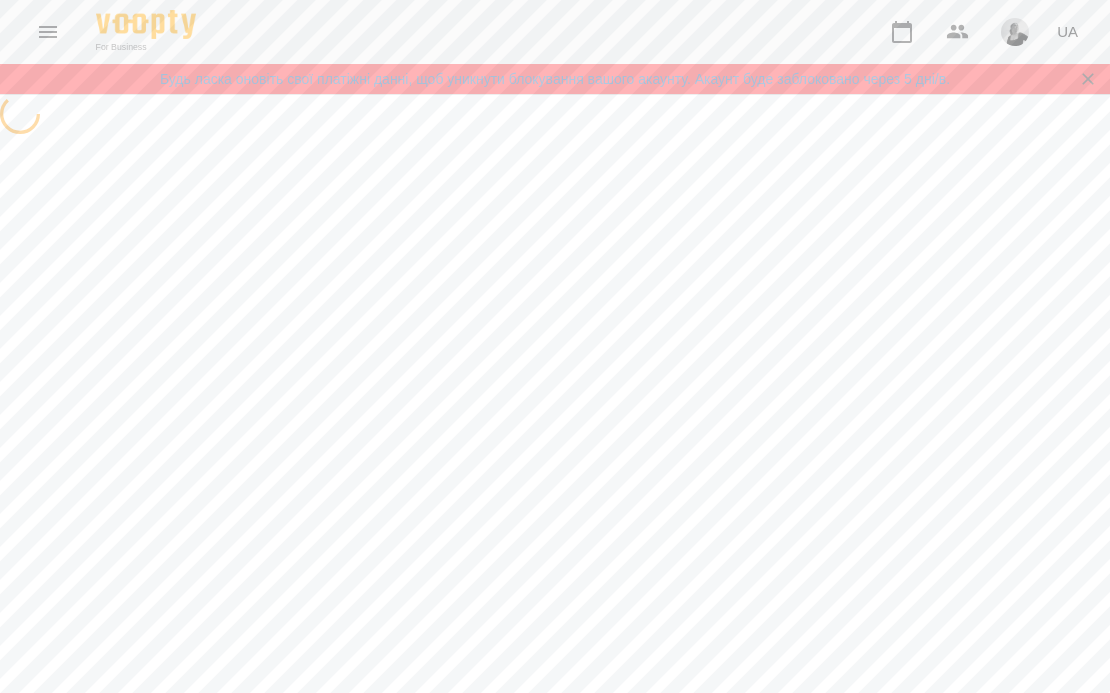 scroll, scrollTop: 0, scrollLeft: 0, axis: both 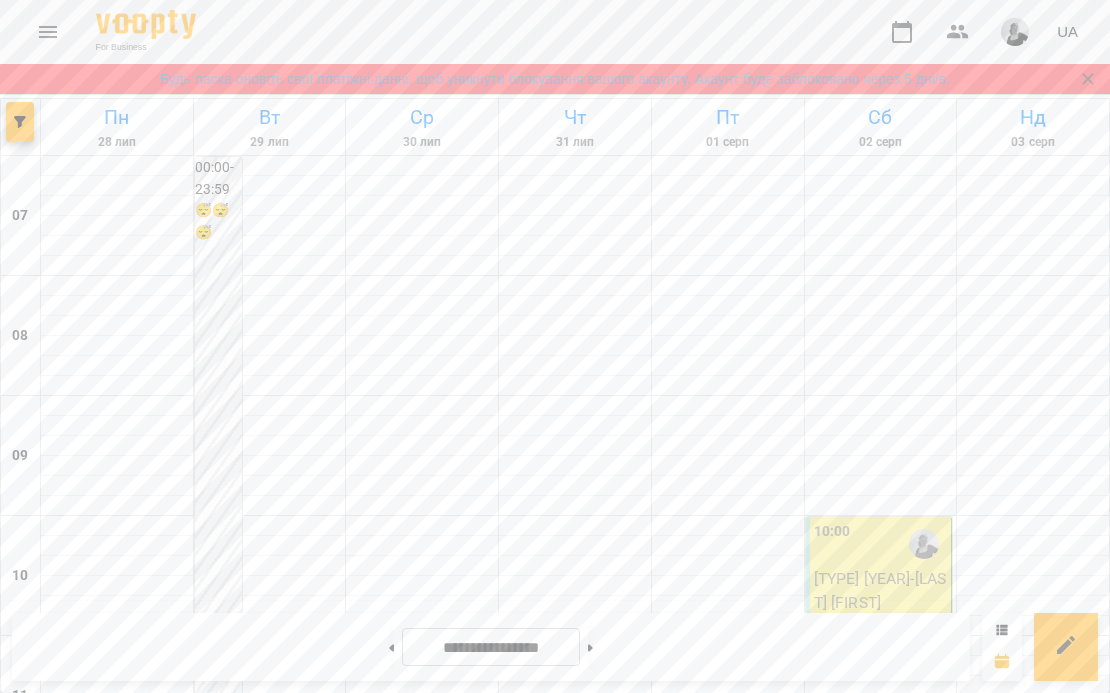 click at bounding box center (728, 1286) 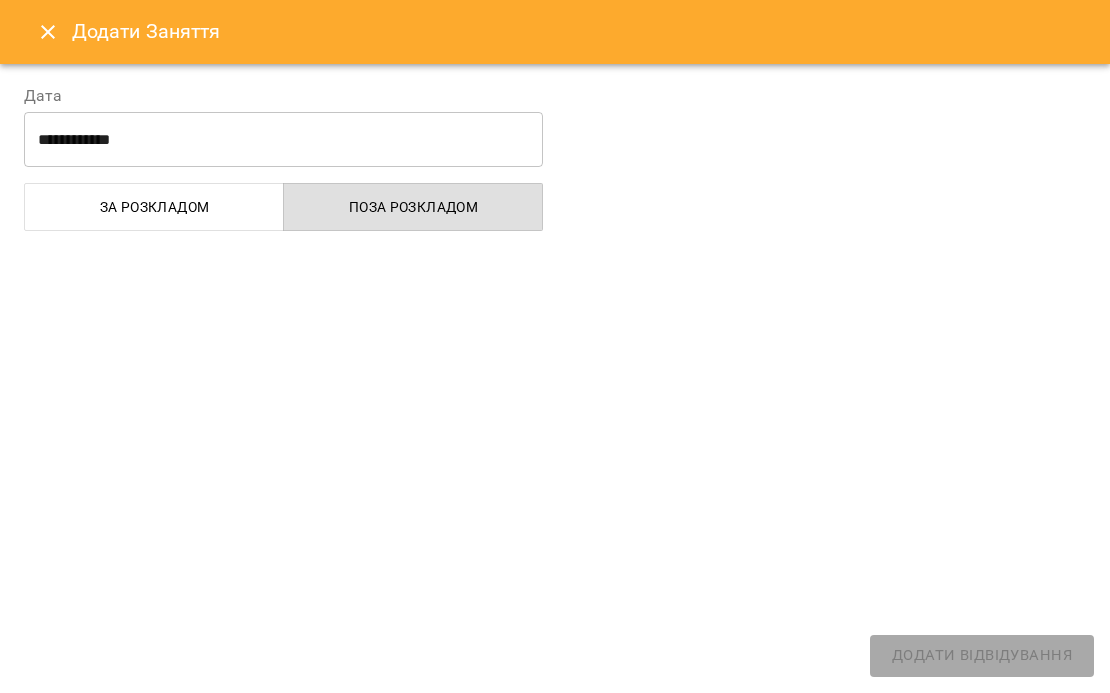 select on "**********" 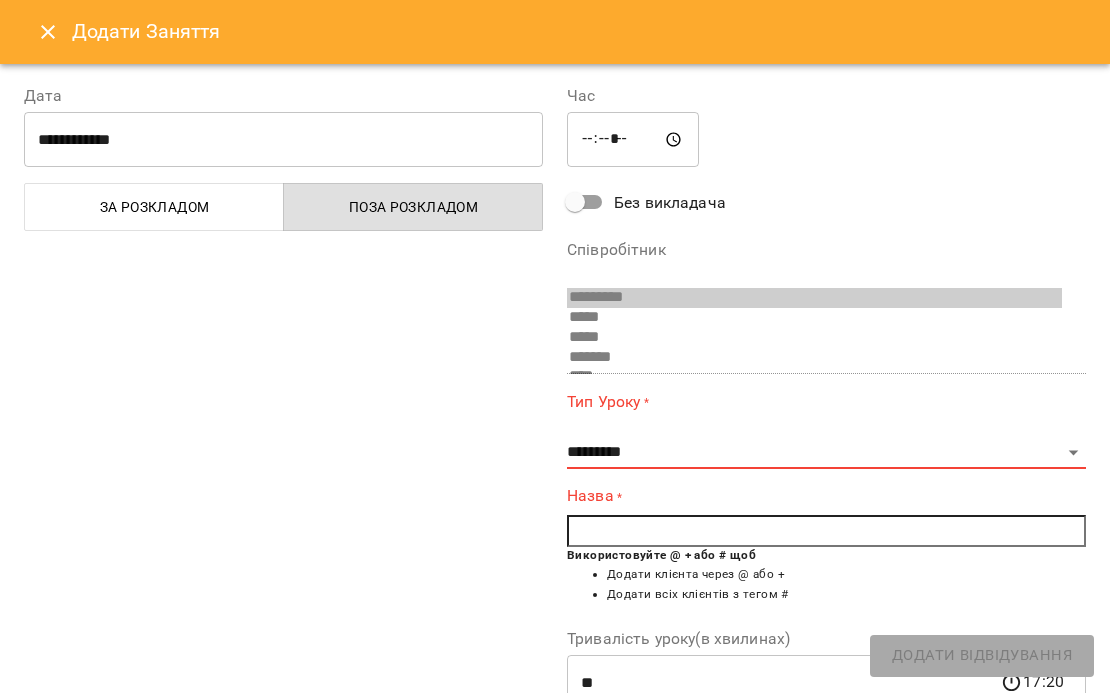 click 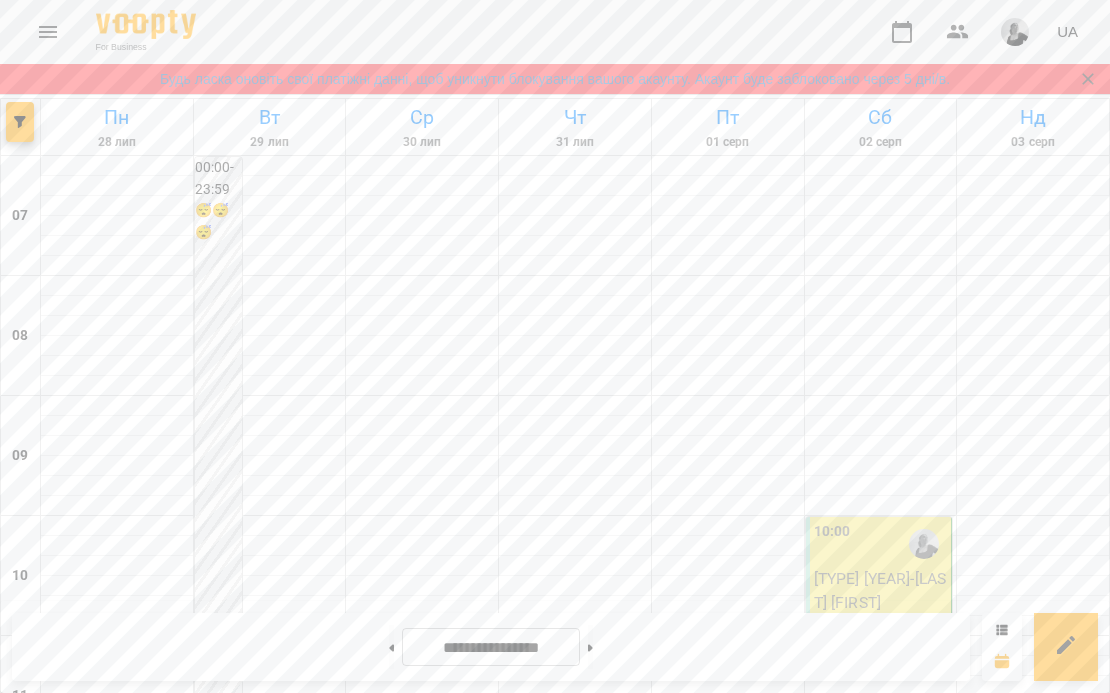 click on "[TIME] [TYPE] [YEAR] - [LAST] [FIRST]" at bounding box center (573, 1296) 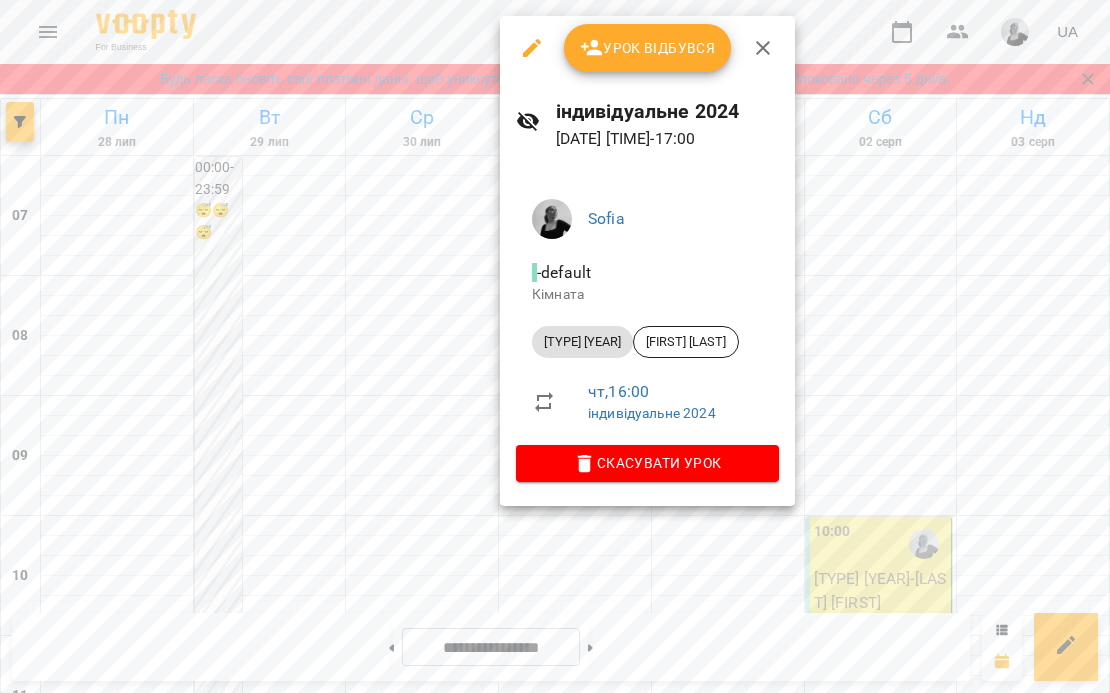 click on "Урок відбувся" at bounding box center (648, 48) 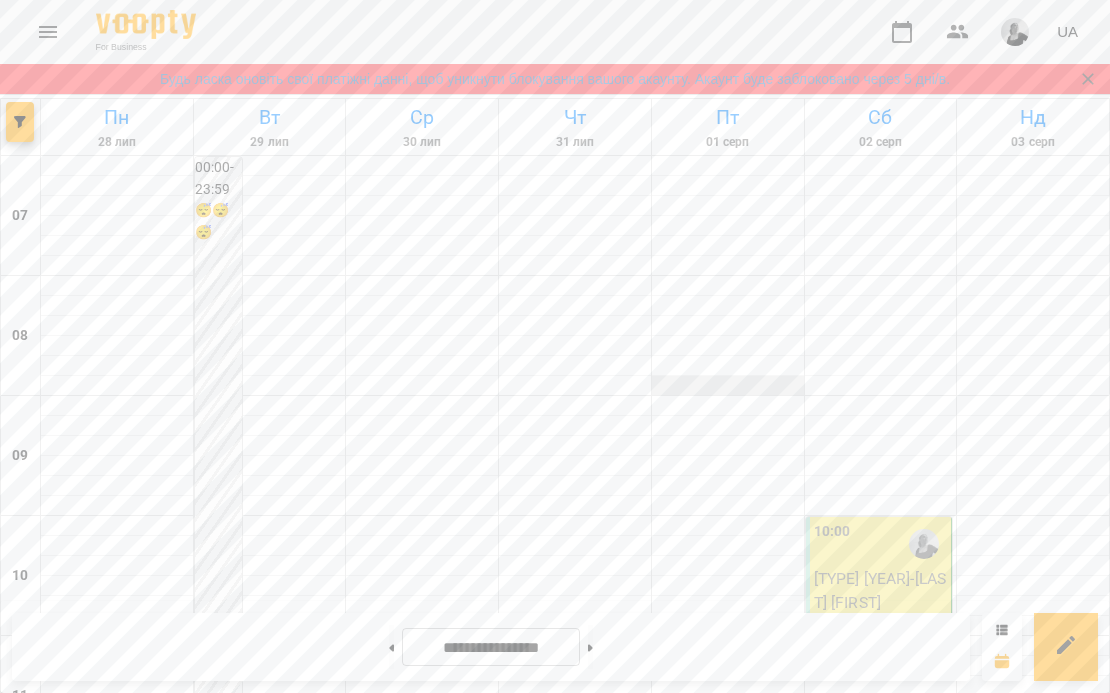 scroll, scrollTop: 904, scrollLeft: 0, axis: vertical 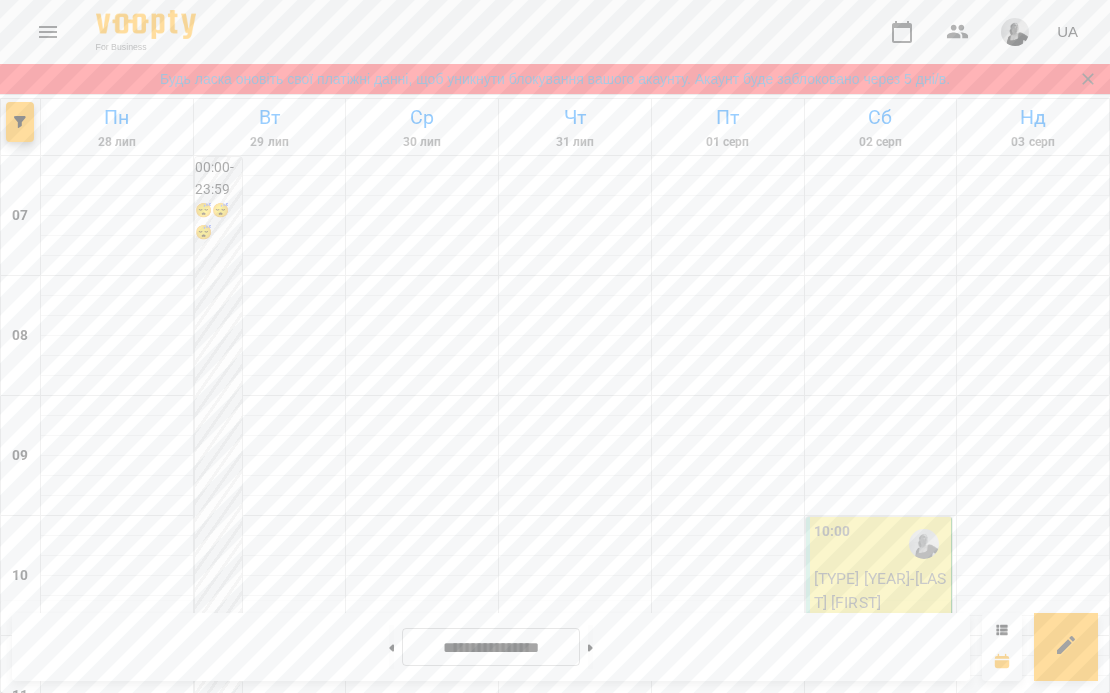 click on "[TYPE] [YEAR] - [LAST] [FIRST]" at bounding box center [575, 1430] 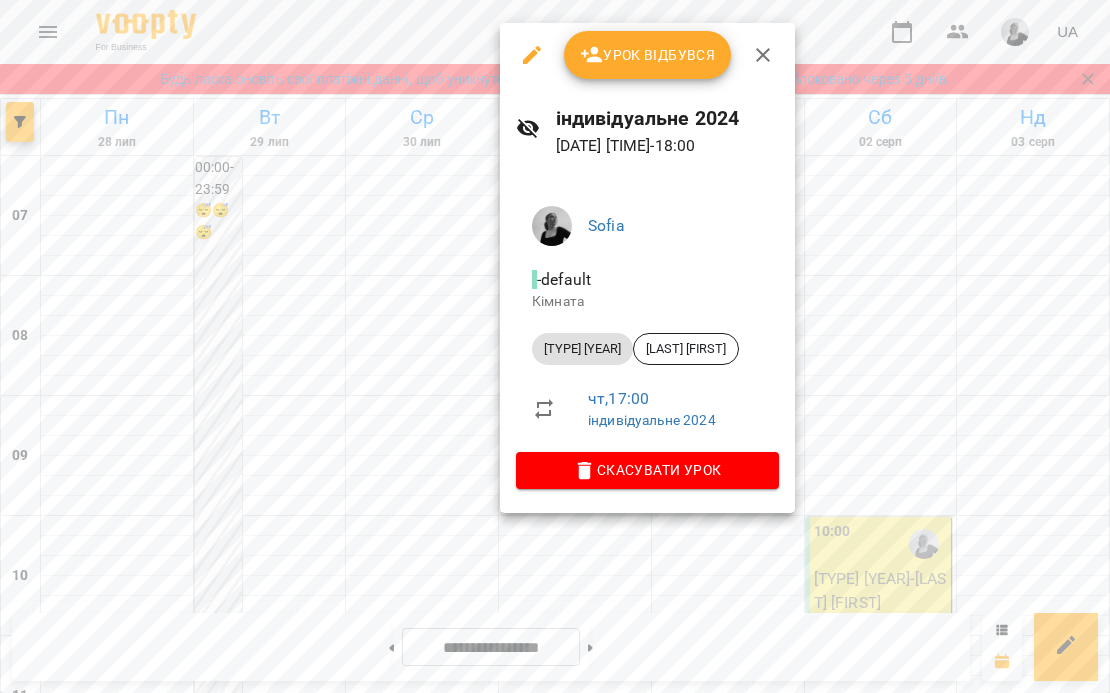 click on "Урок відбувся" at bounding box center [648, 55] 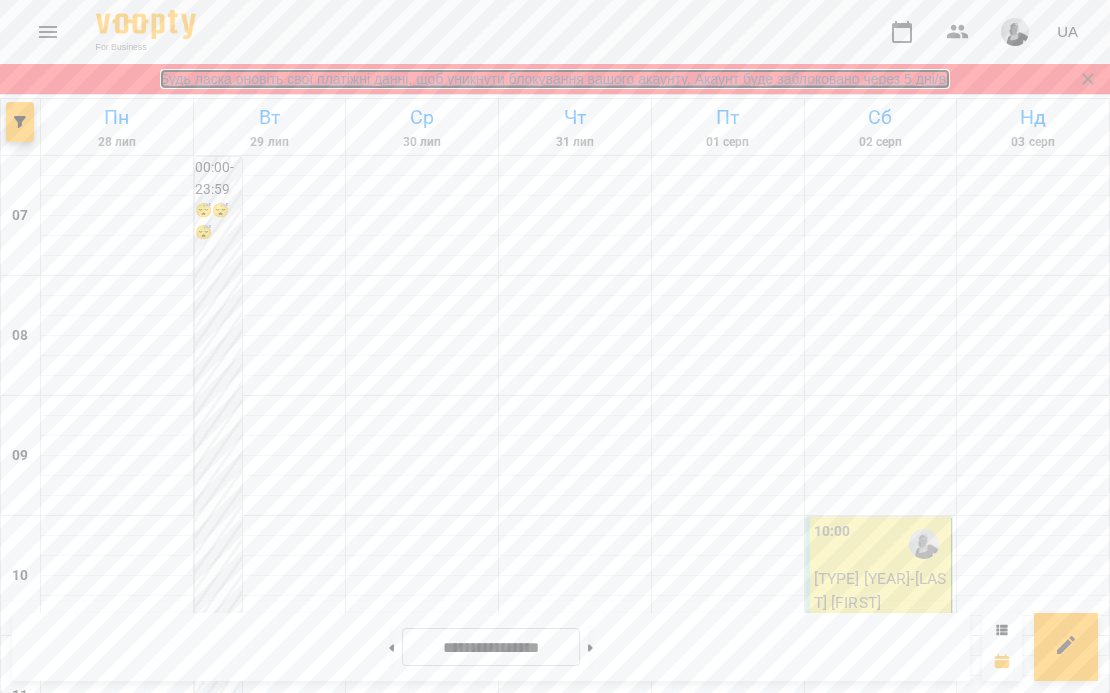click on "Будь ласка оновіть свої платіжні данні, щоб уникнути блокування вашого акаунту. Акаунт буде заблоковано через 5 дні/в." at bounding box center (555, 79) 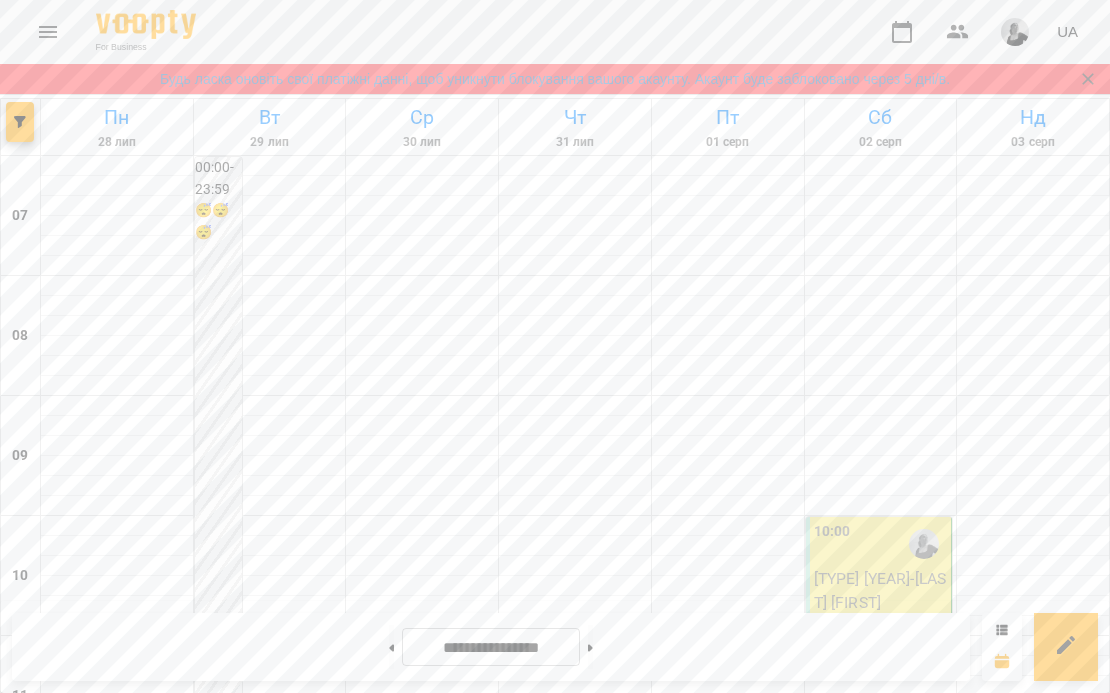 click on "[TIME] [TYPE] [YEAR] - [LAST] [FIRST]" at bounding box center (879, 1416) 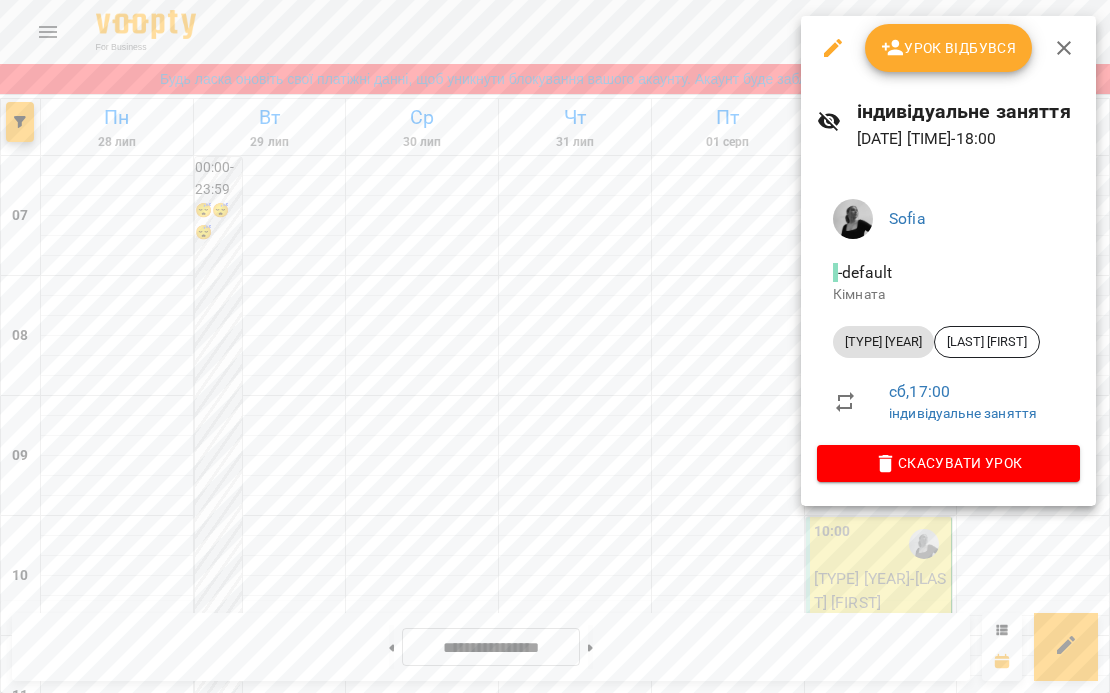 click on "Урок відбувся" at bounding box center [949, 48] 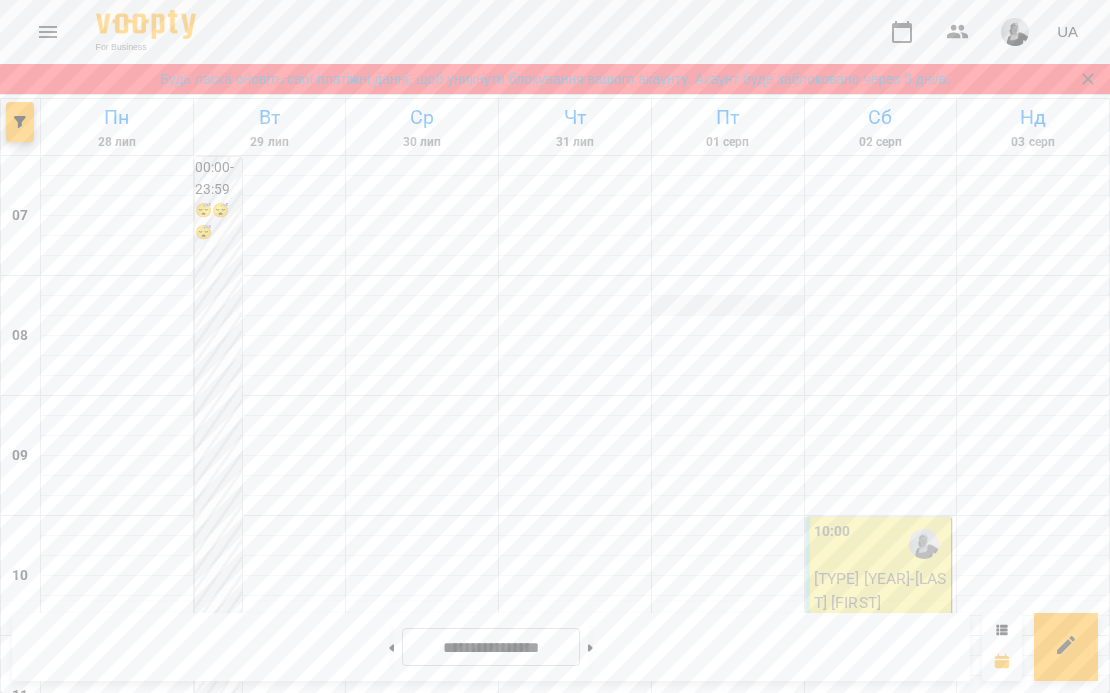 scroll, scrollTop: 1353, scrollLeft: 0, axis: vertical 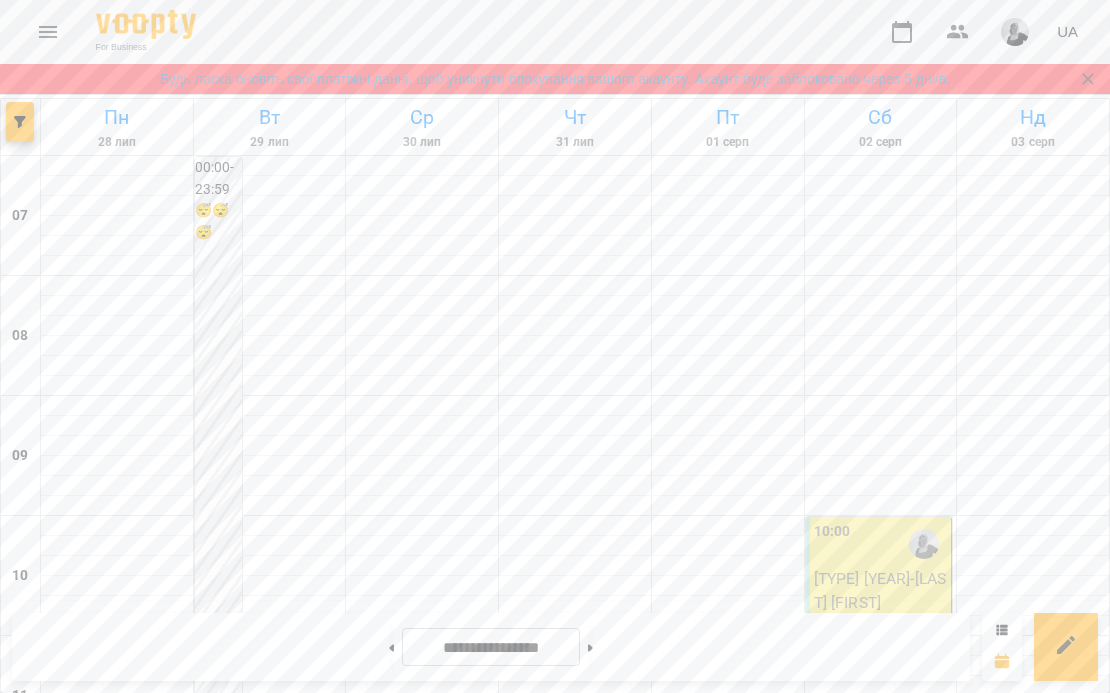 click on "[GROUP] [YEAR] - [NAME] [GROUP] [MONTH]" at bounding box center (690, 1913) 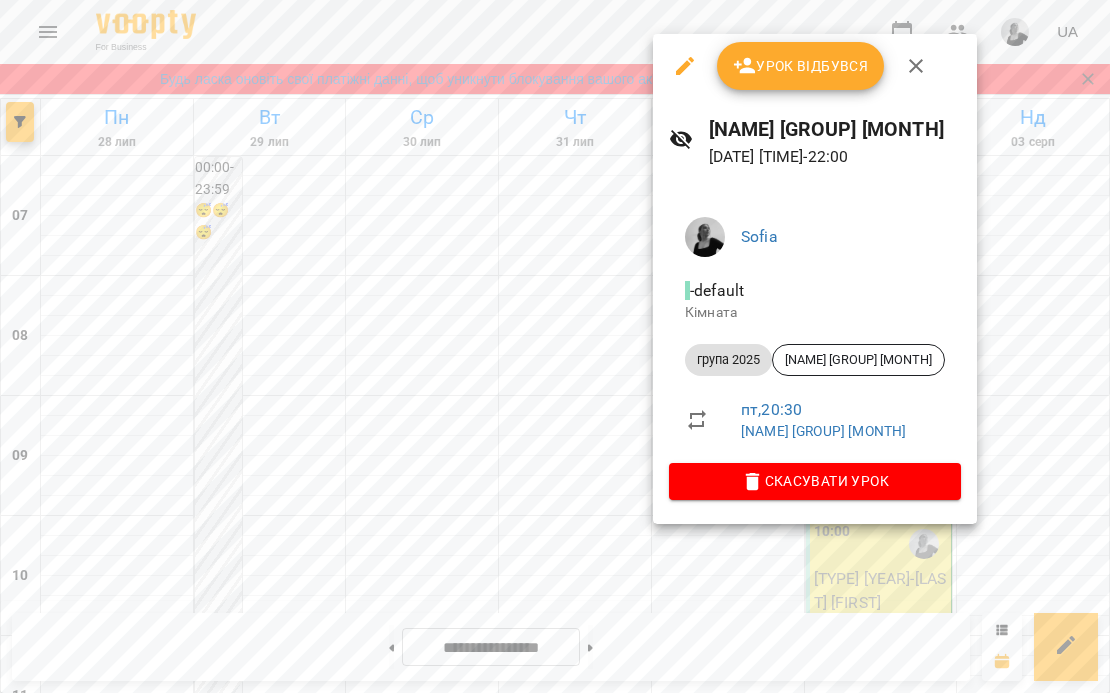 click on "Урок відбувся" at bounding box center [801, 66] 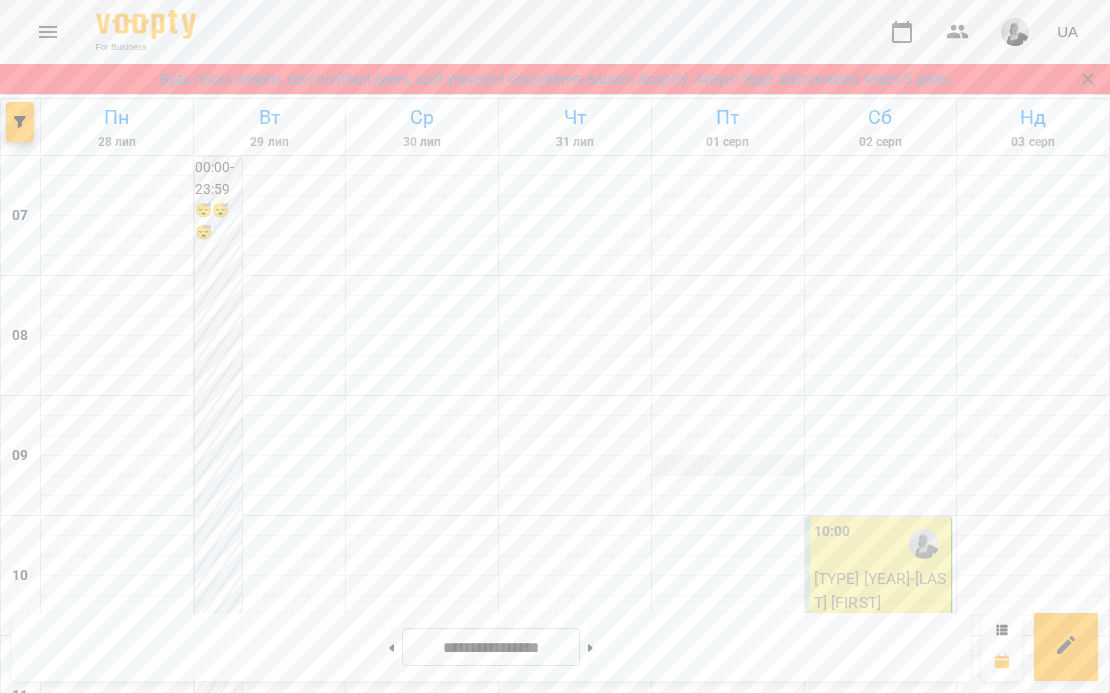 scroll, scrollTop: 1353, scrollLeft: 0, axis: vertical 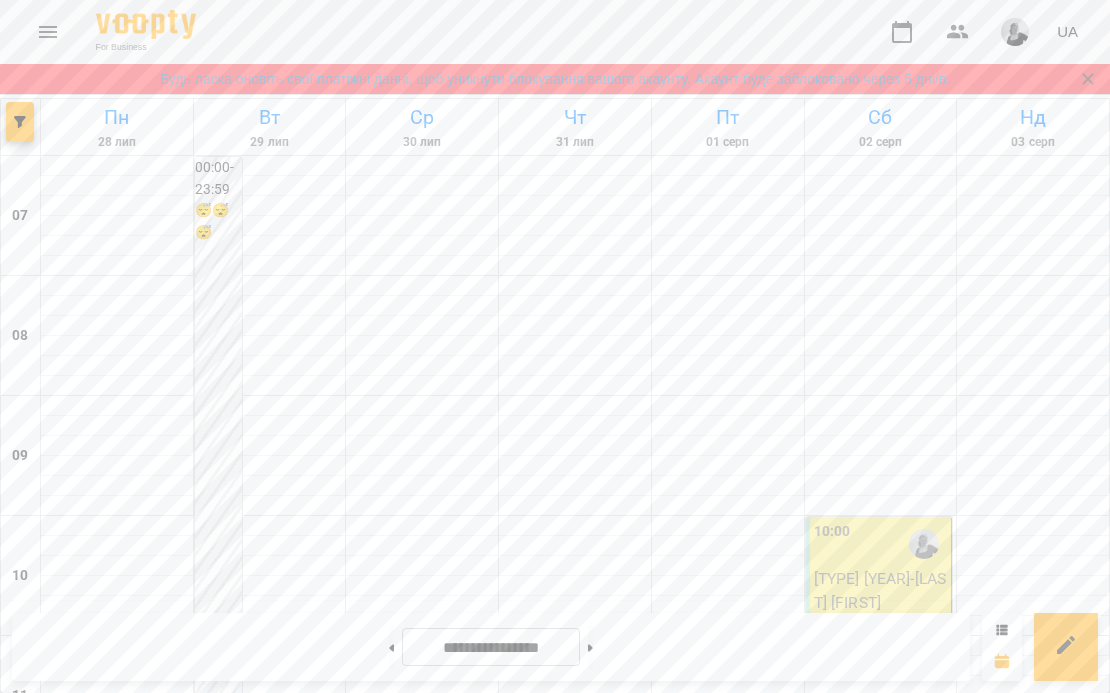 click on "21:00" at bounding box center (984, 1864) 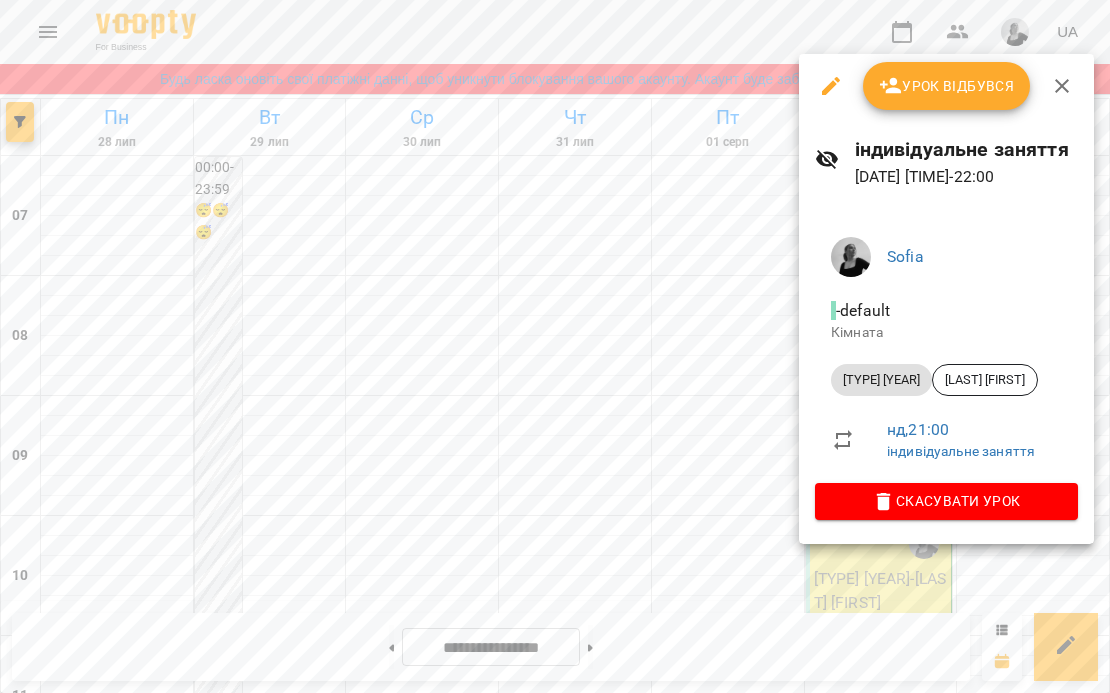 click on "Урок відбувся" at bounding box center [947, 86] 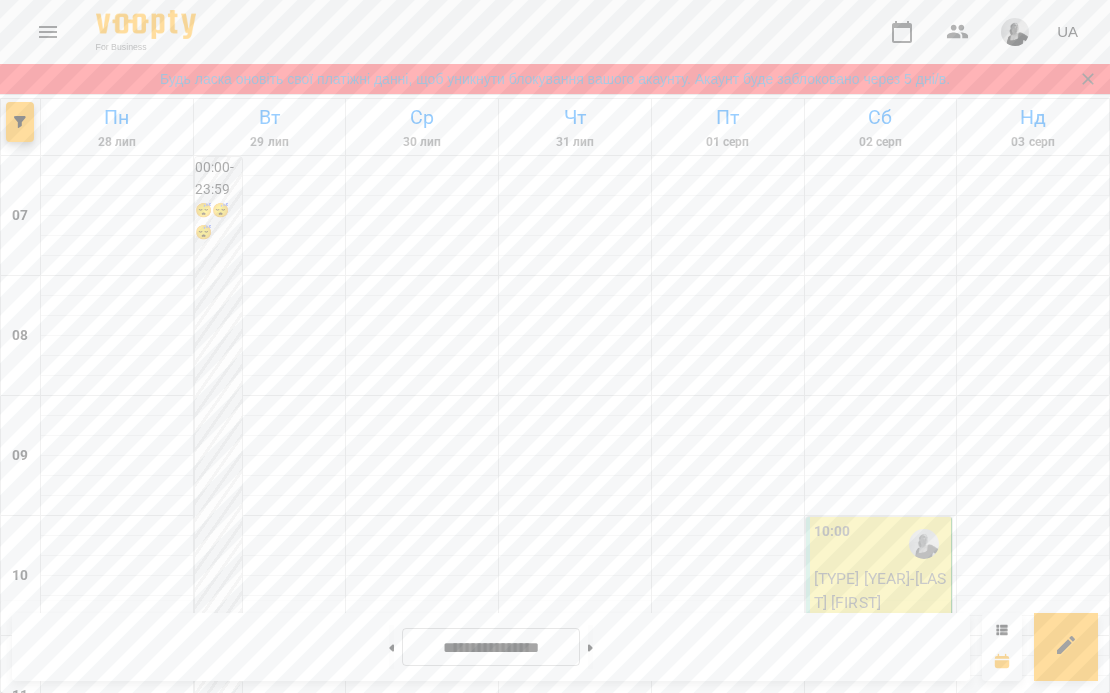 scroll, scrollTop: 1353, scrollLeft: 0, axis: vertical 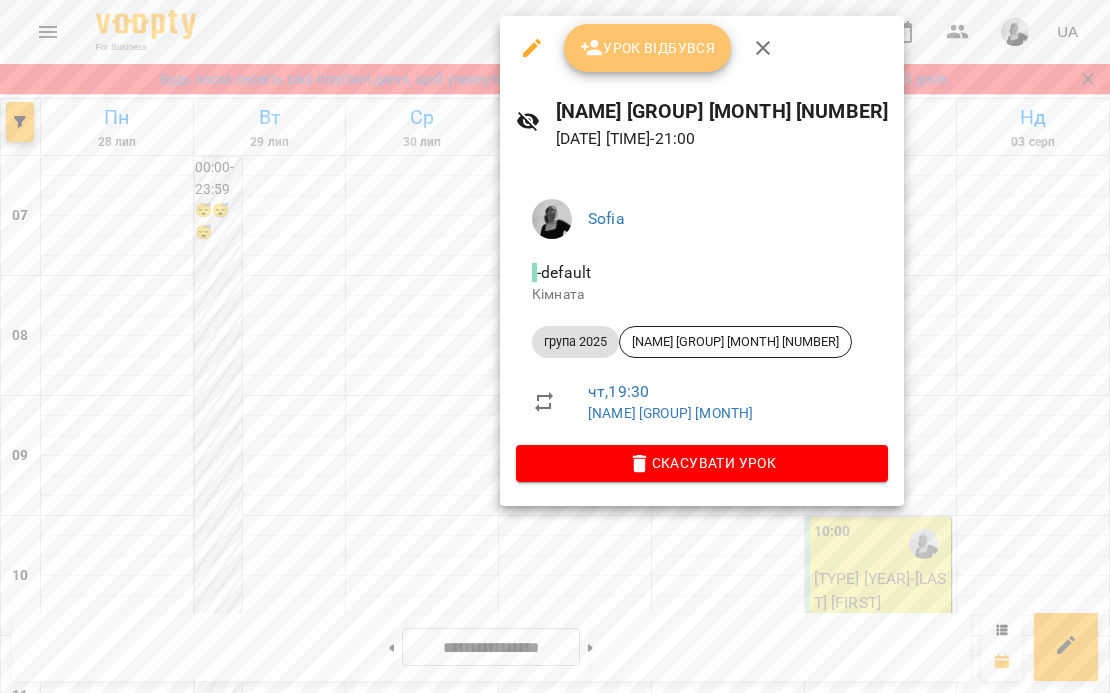 click on "Урок відбувся" at bounding box center [648, 48] 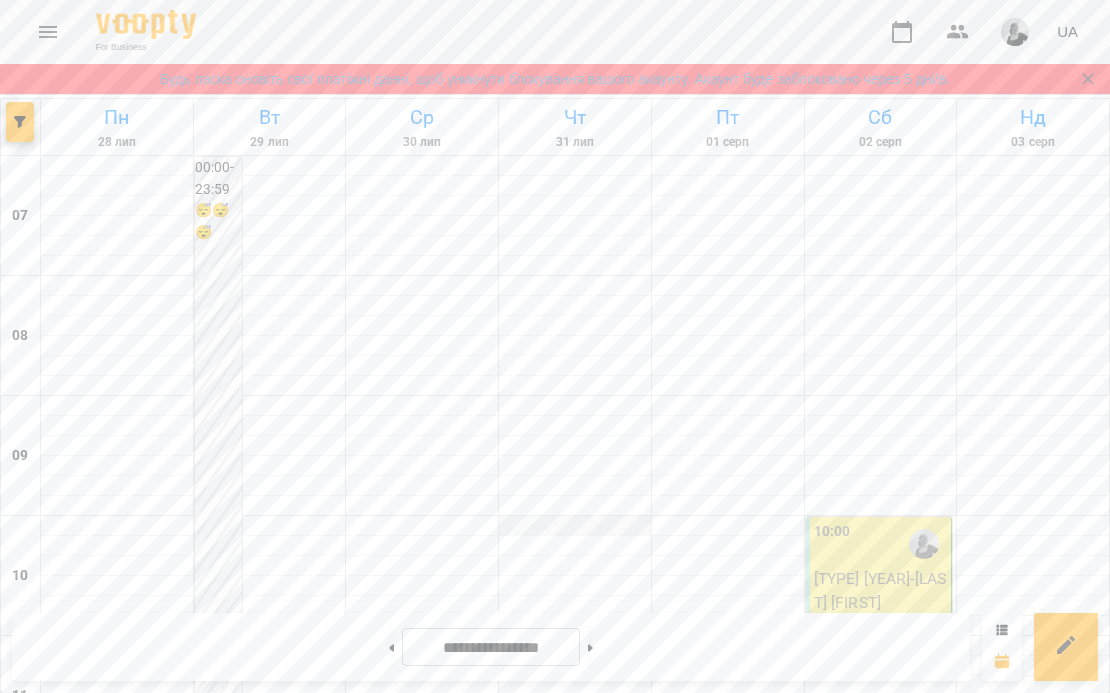 scroll, scrollTop: 1086, scrollLeft: 0, axis: vertical 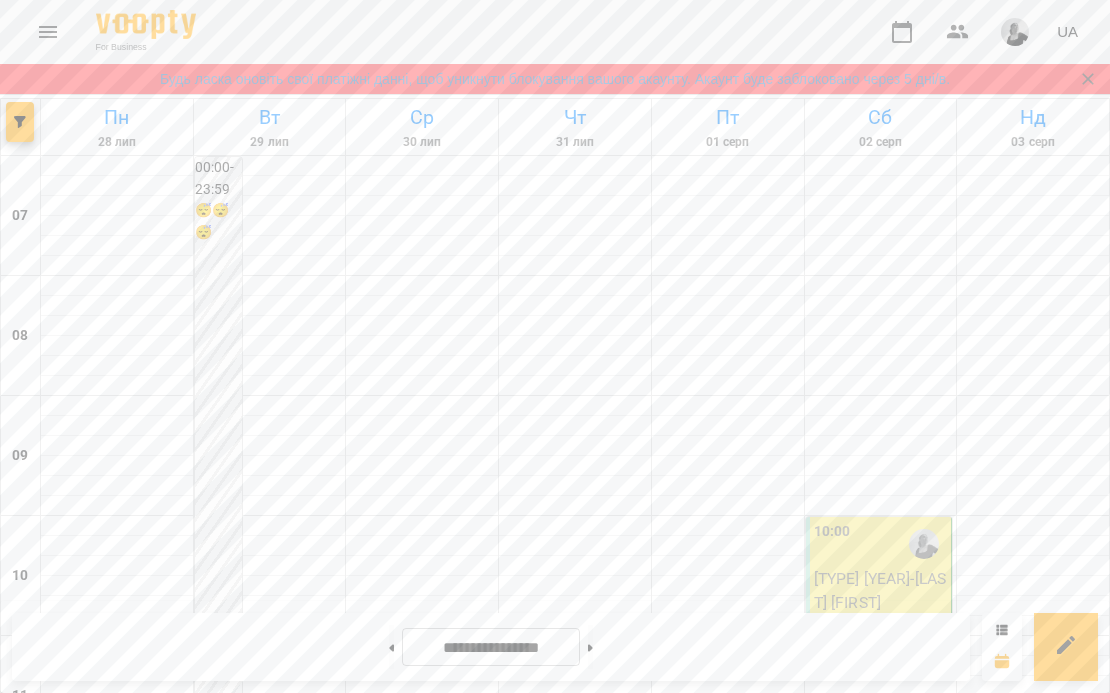 click on "[TIME] [GROUP] [YEAR] - [NAME] [GROUP] [MONTH]" at bounding box center [573, 1566] 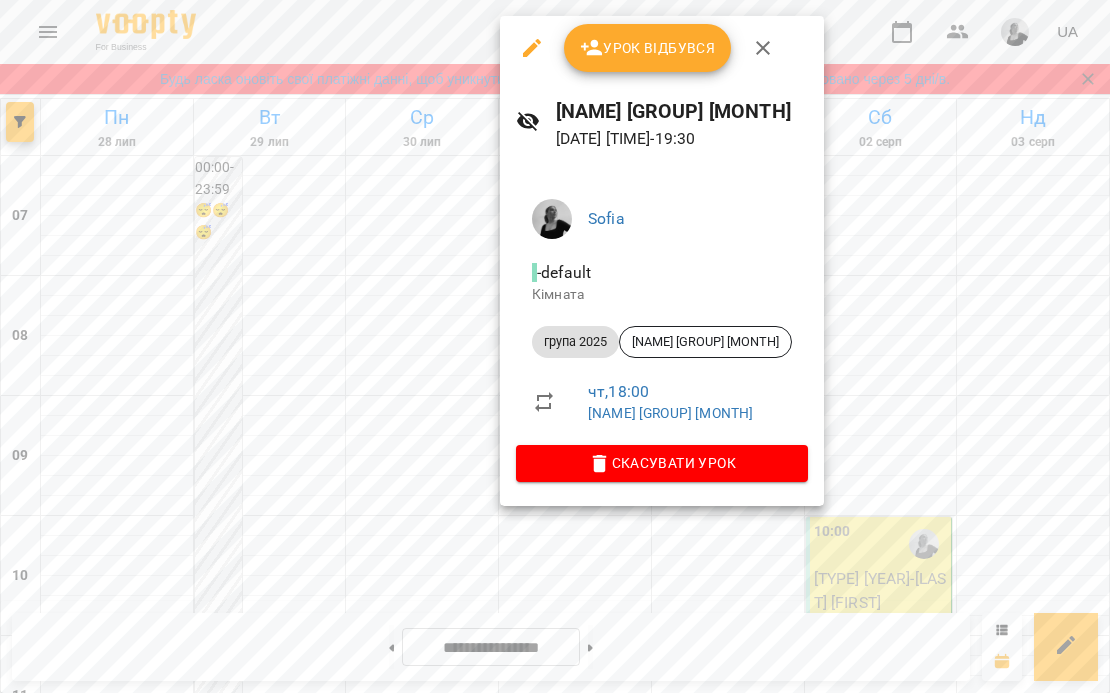 click on "Урок відбувся" at bounding box center (648, 48) 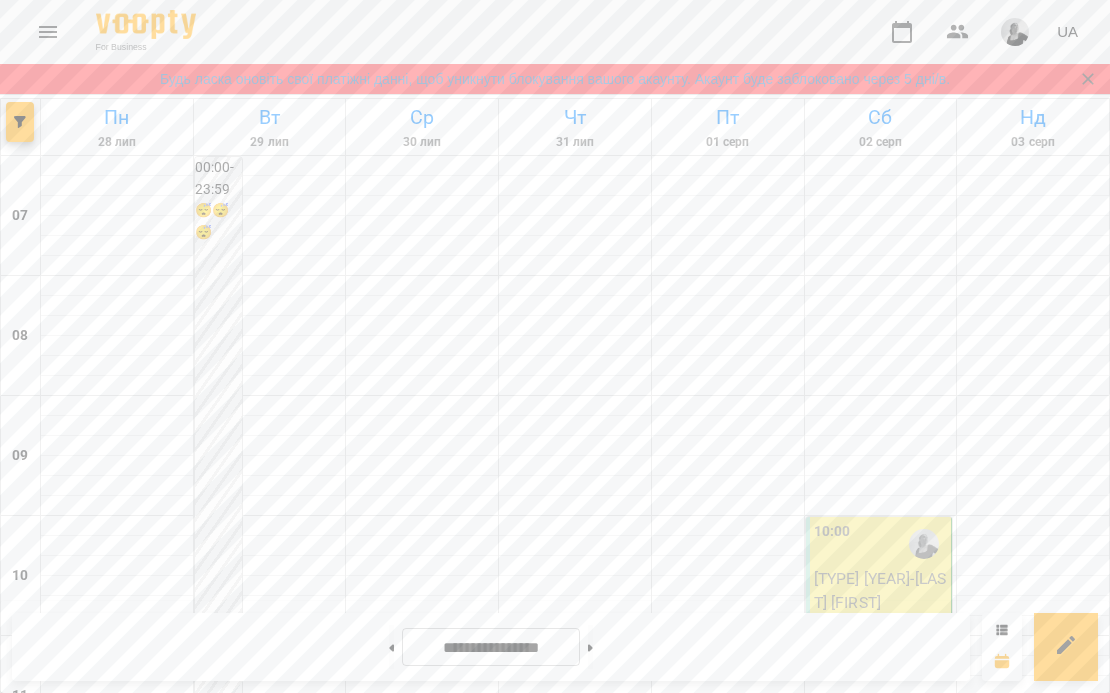 scroll, scrollTop: 0, scrollLeft: 0, axis: both 